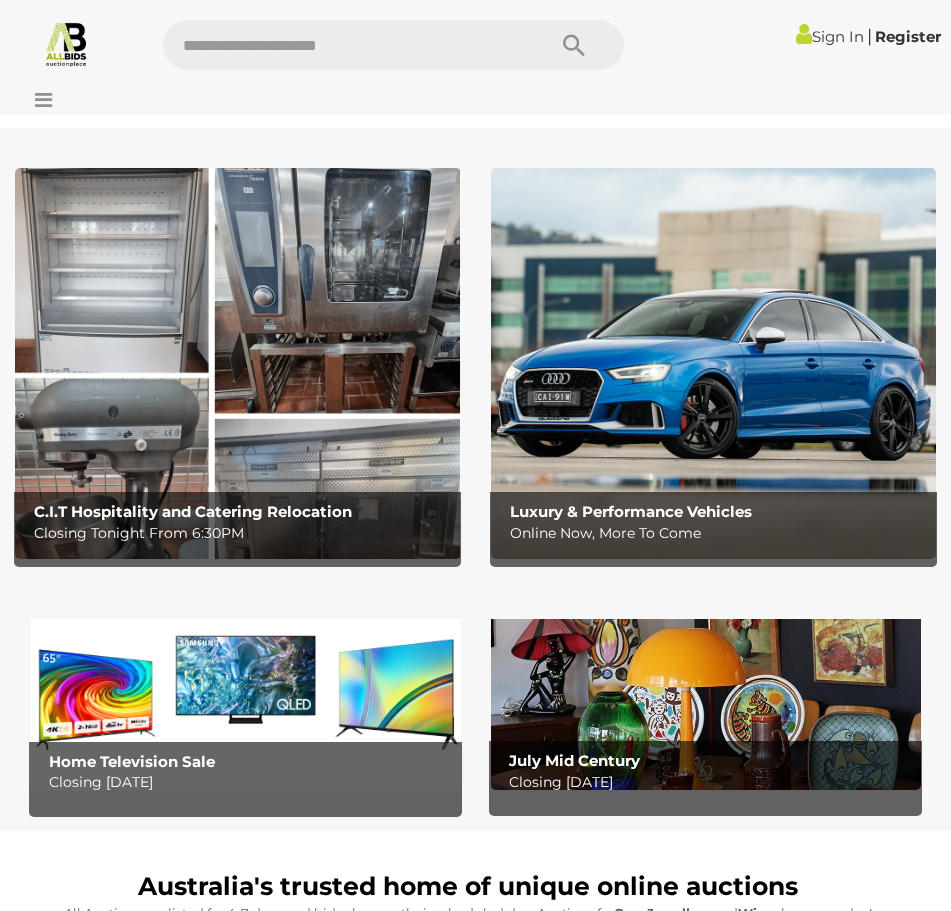 scroll, scrollTop: 0, scrollLeft: 0, axis: both 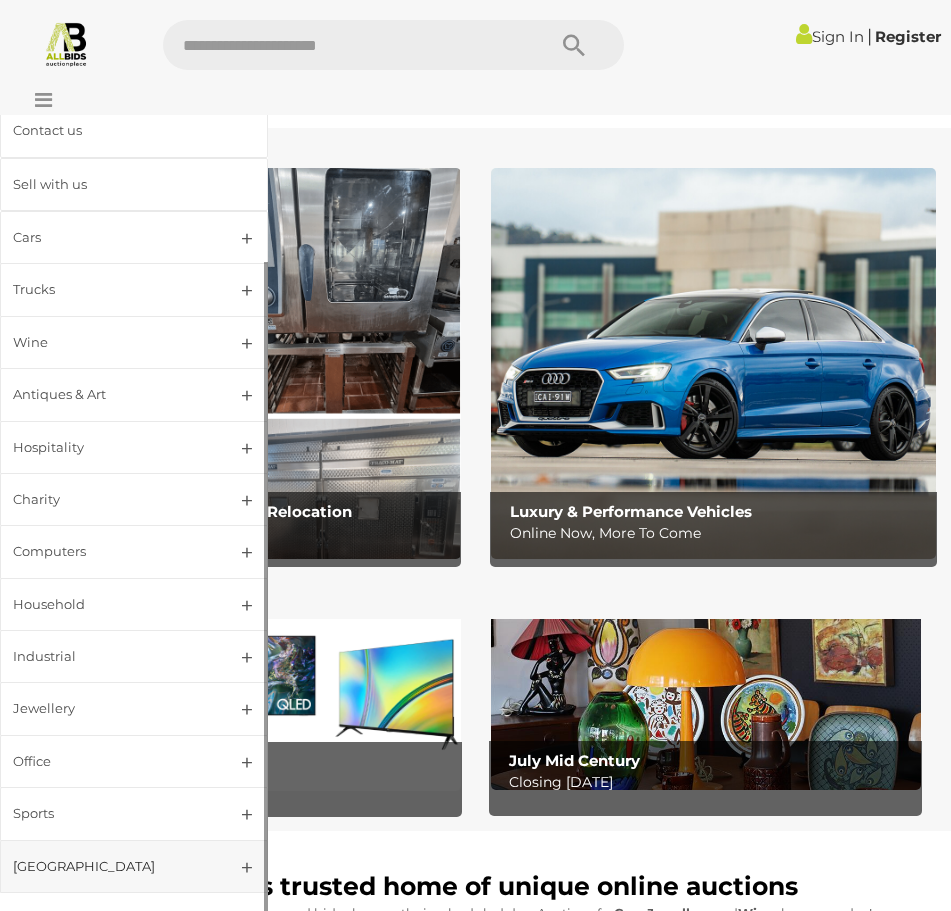 click on "[GEOGRAPHIC_DATA]" at bounding box center (110, 866) 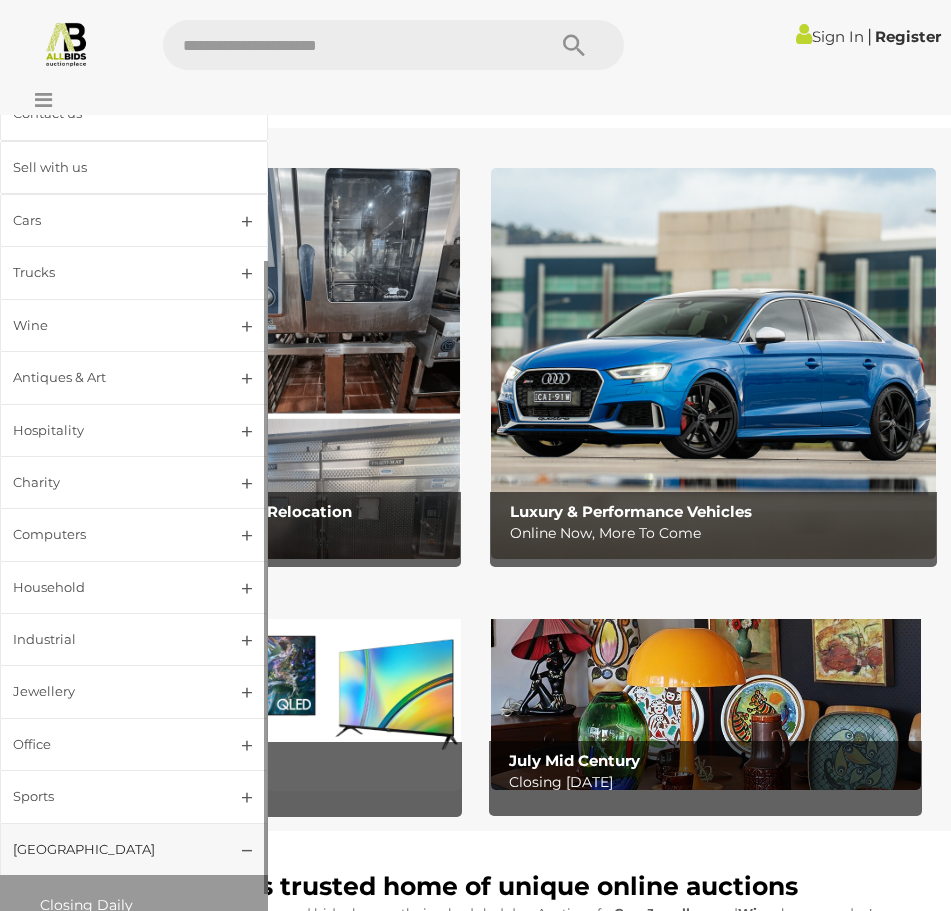 click on "[GEOGRAPHIC_DATA]" at bounding box center (134, 849) 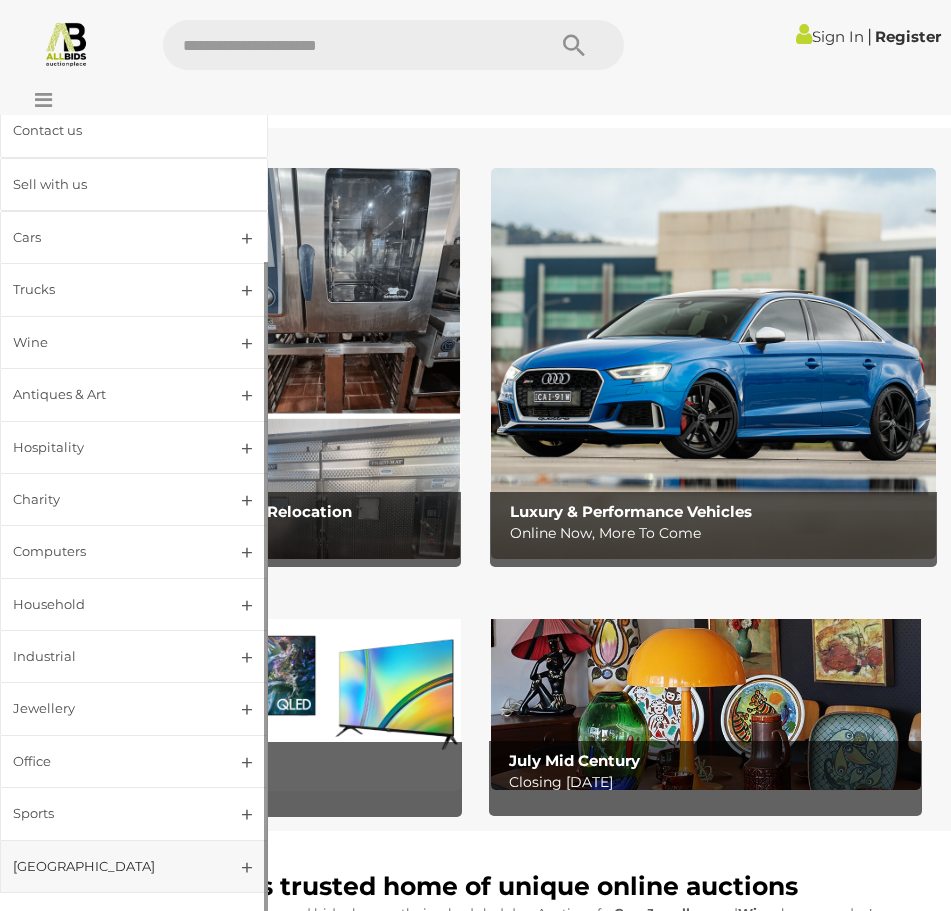 click on "[GEOGRAPHIC_DATA]" at bounding box center (110, 866) 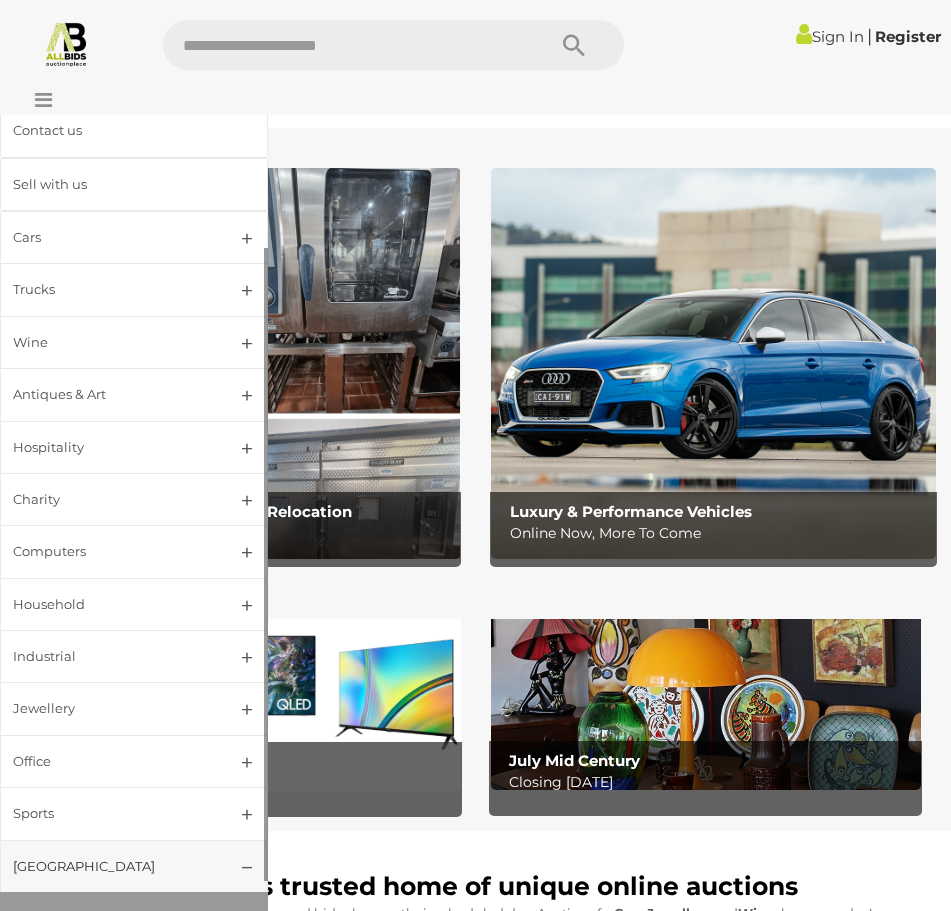 click on "[GEOGRAPHIC_DATA]" at bounding box center [134, 866] 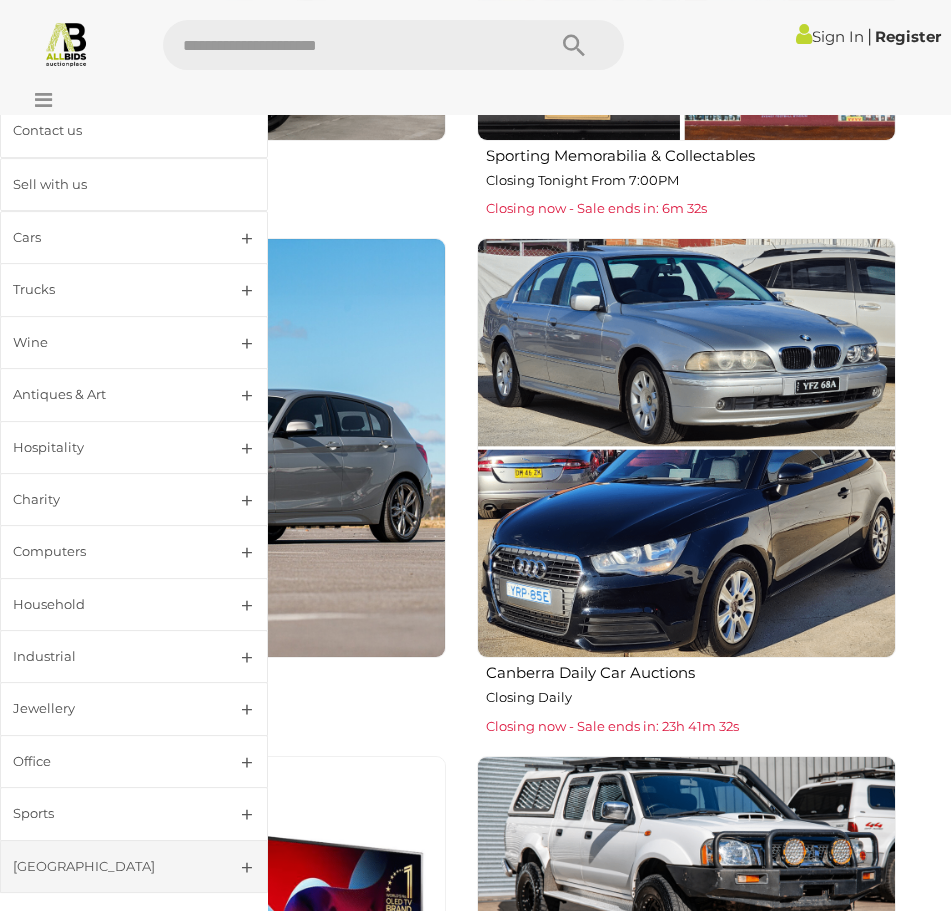 scroll, scrollTop: 2286, scrollLeft: 0, axis: vertical 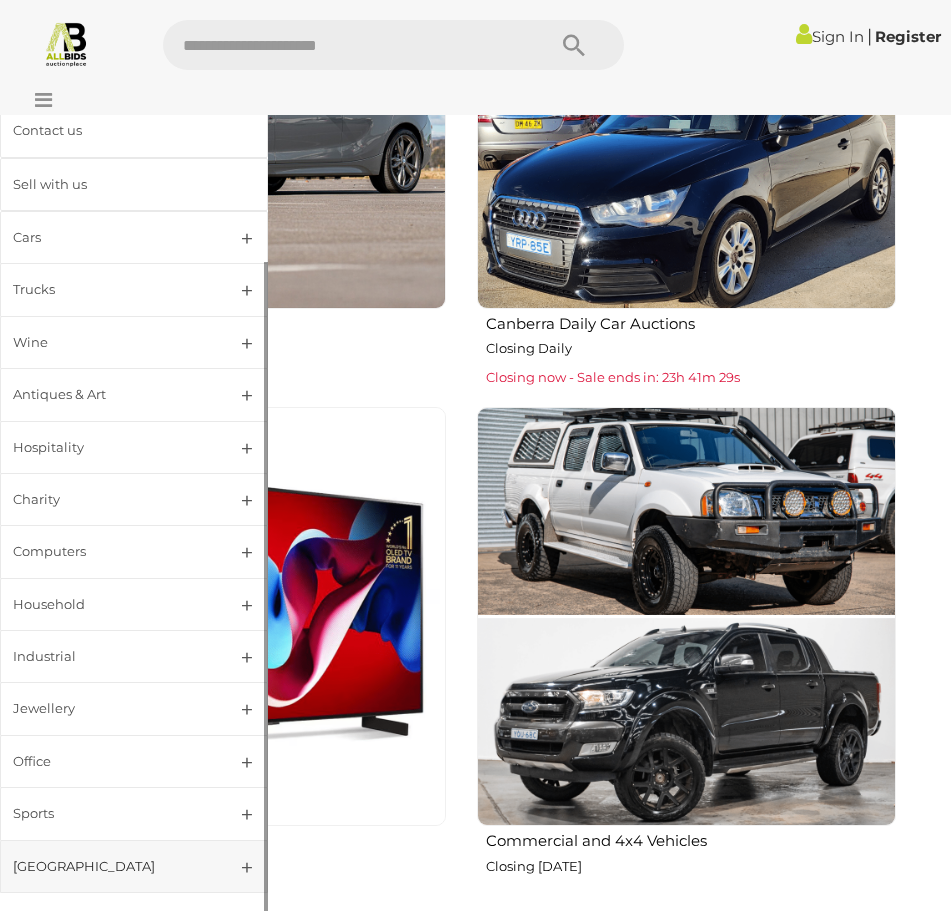 click on "[GEOGRAPHIC_DATA]" at bounding box center [134, 866] 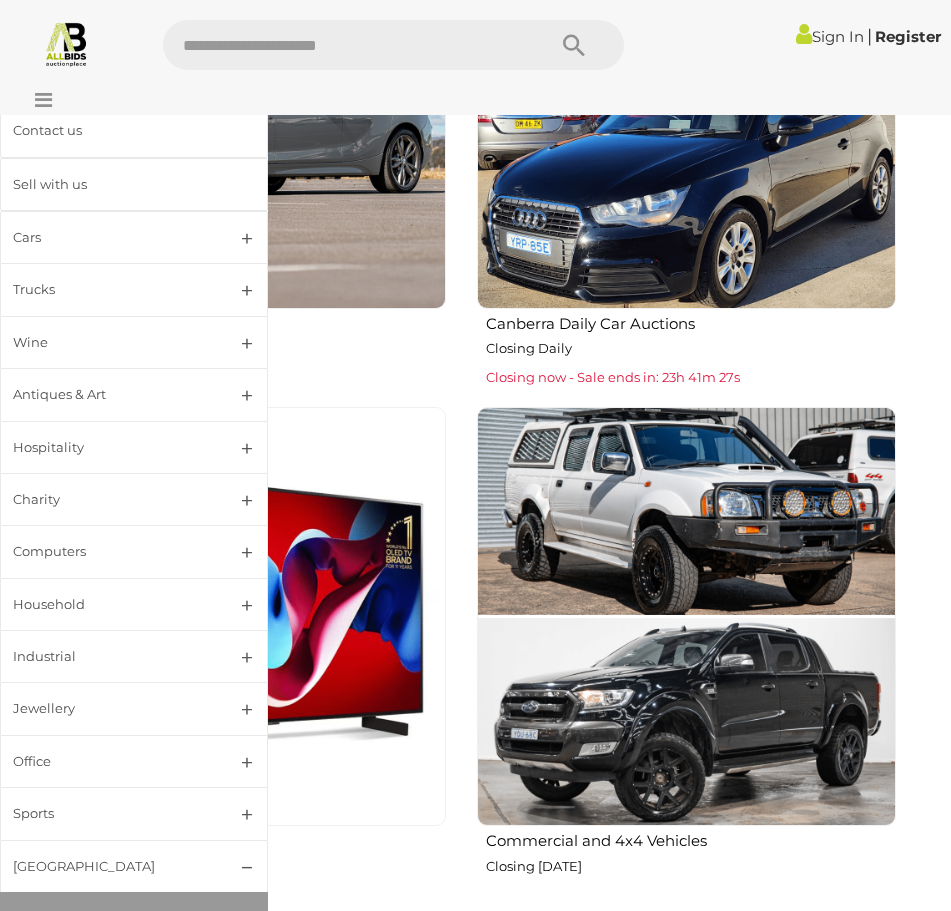 click on "Luxury & Performance Vehicles
Online Now, More To Come" at bounding box center [235, 139] 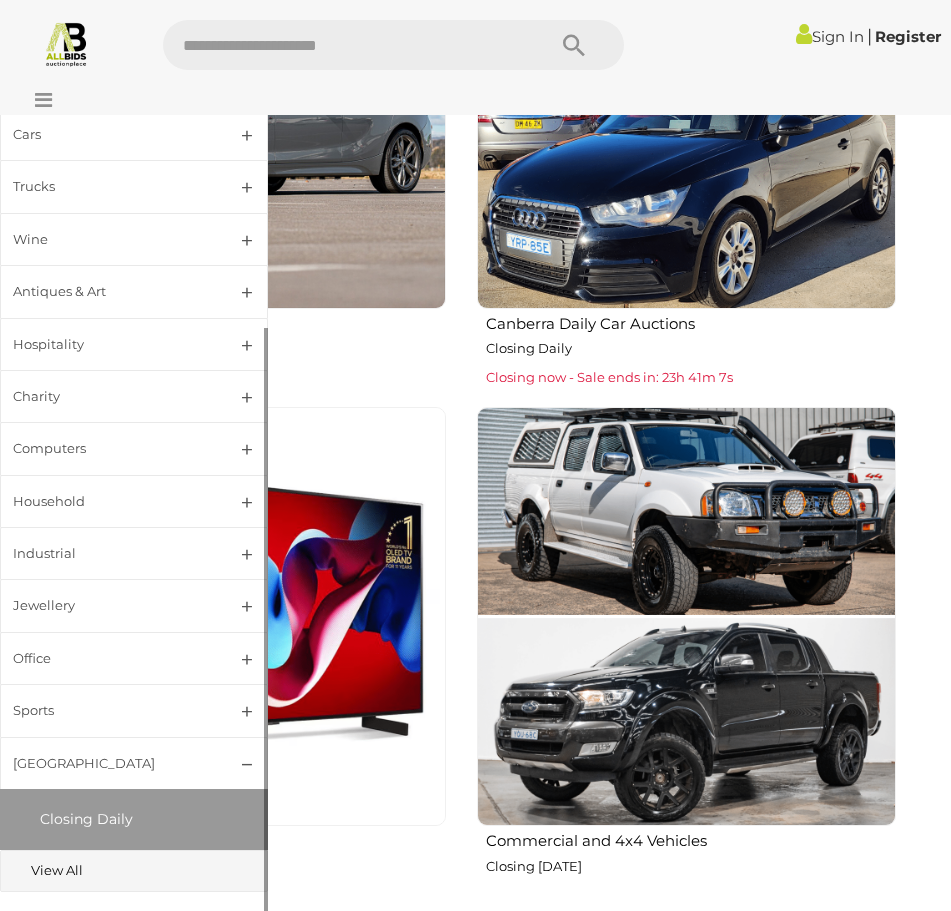 click on "View All" at bounding box center (119, 870) 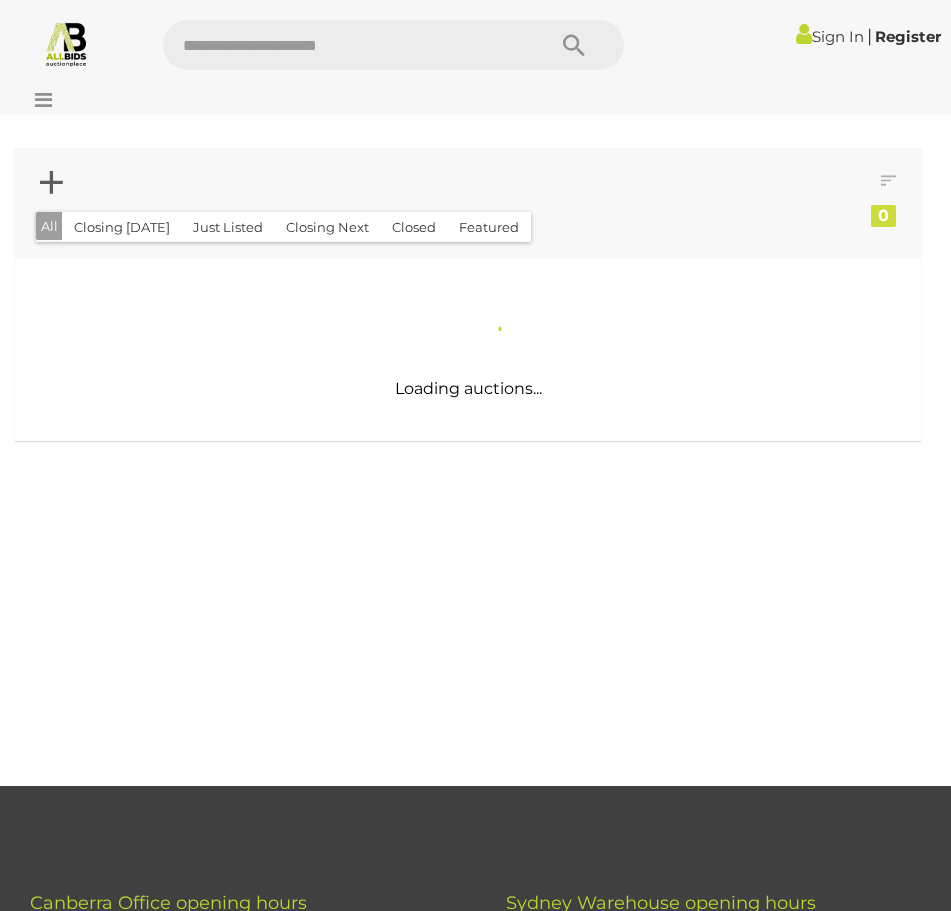 scroll, scrollTop: 0, scrollLeft: 0, axis: both 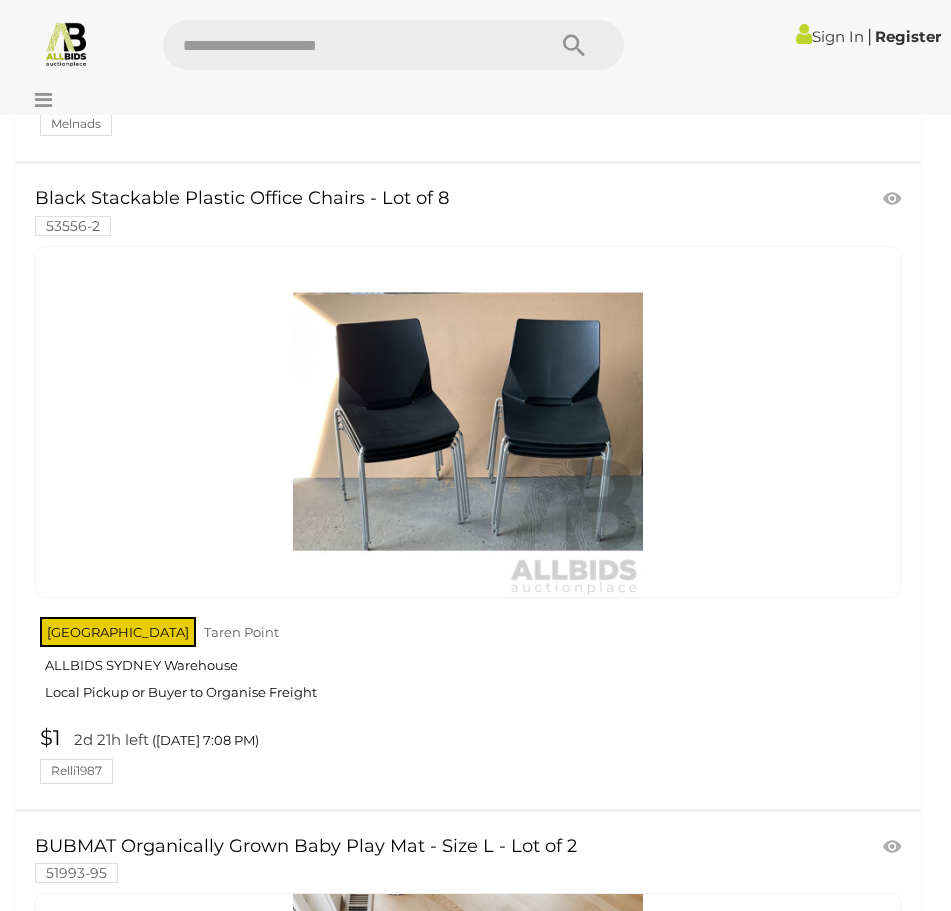 click at bounding box center [468, 422] 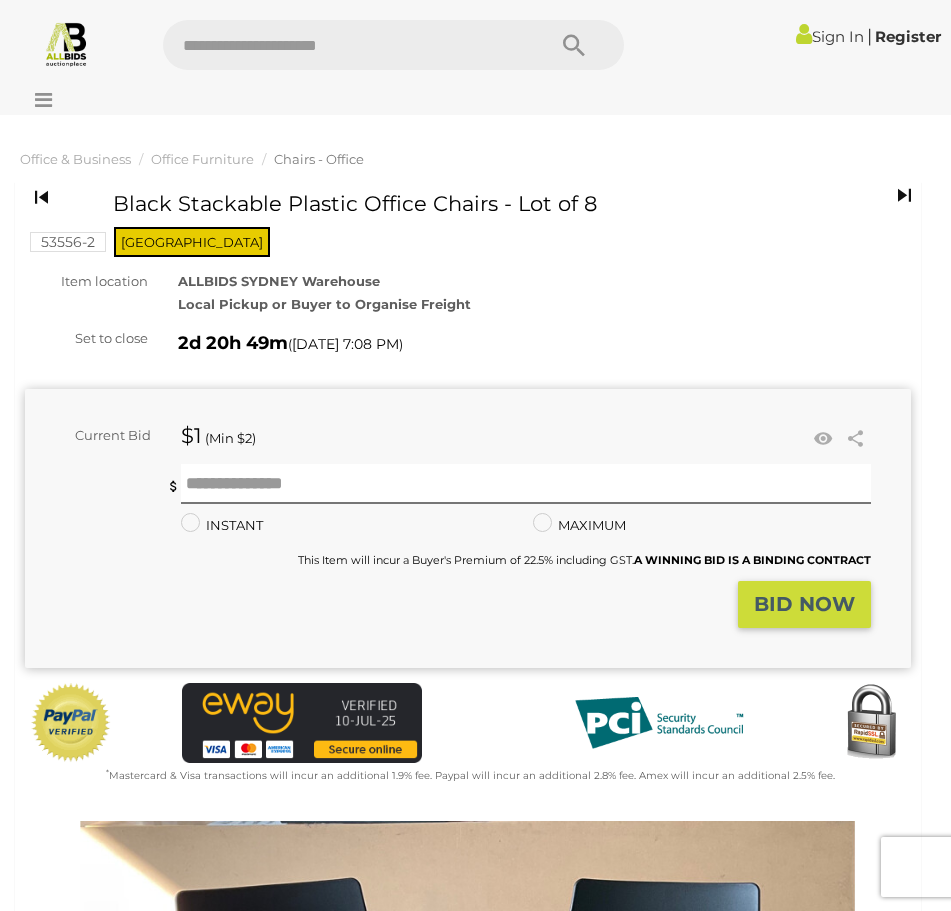 scroll, scrollTop: 0, scrollLeft: 0, axis: both 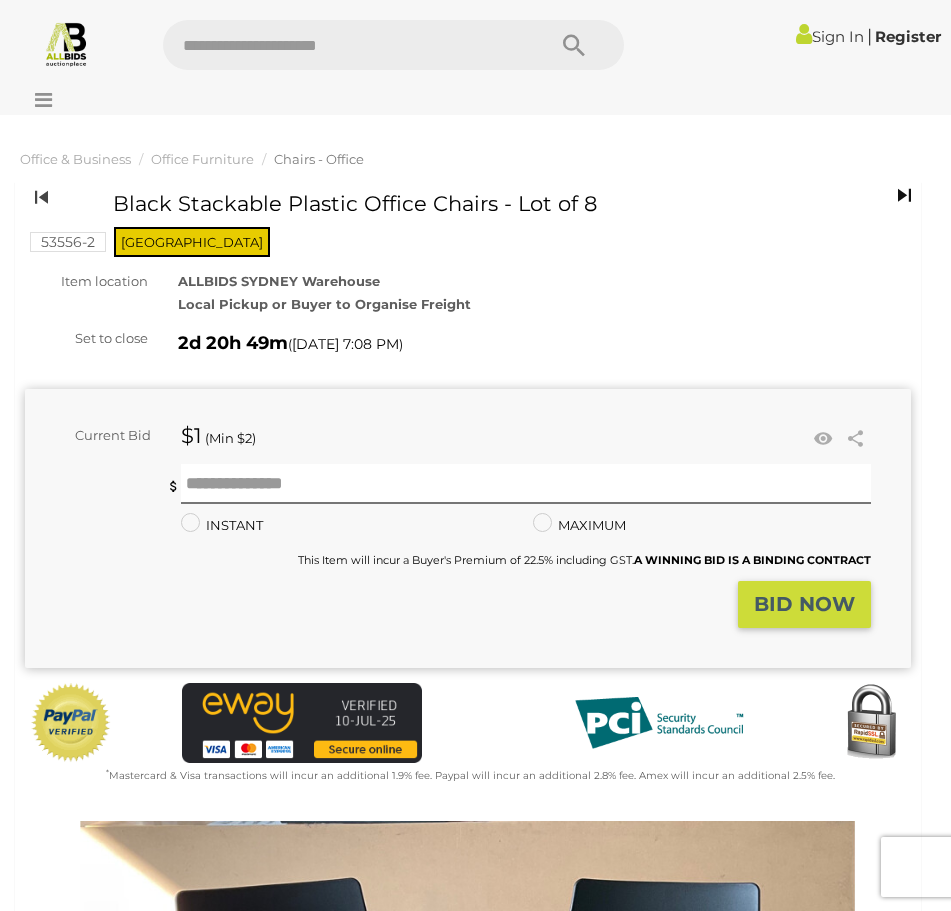 click at bounding box center (41, 197) 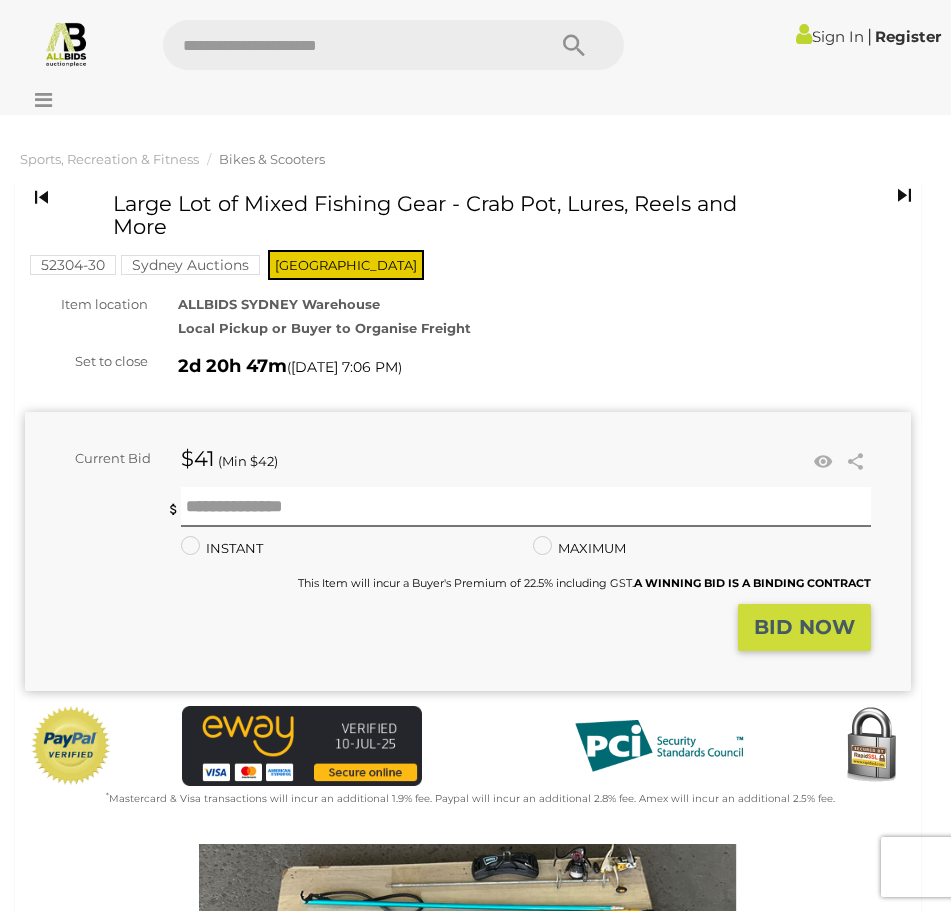 scroll, scrollTop: 0, scrollLeft: 0, axis: both 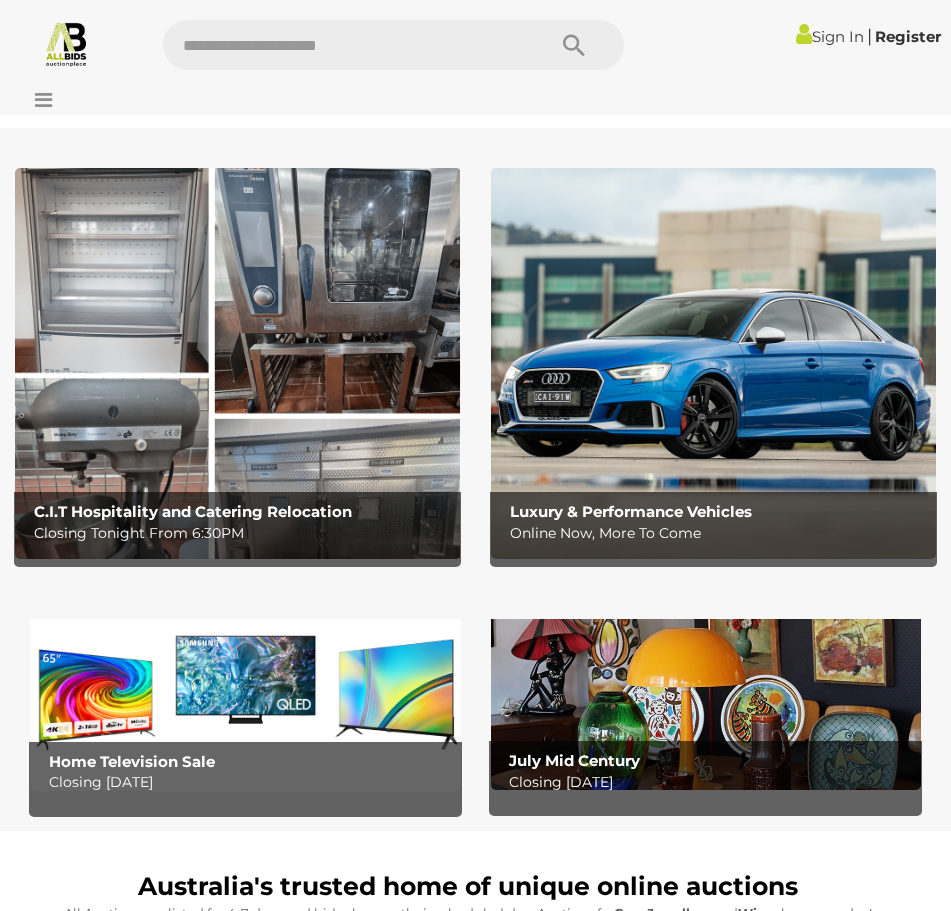 click at bounding box center (38, 100) 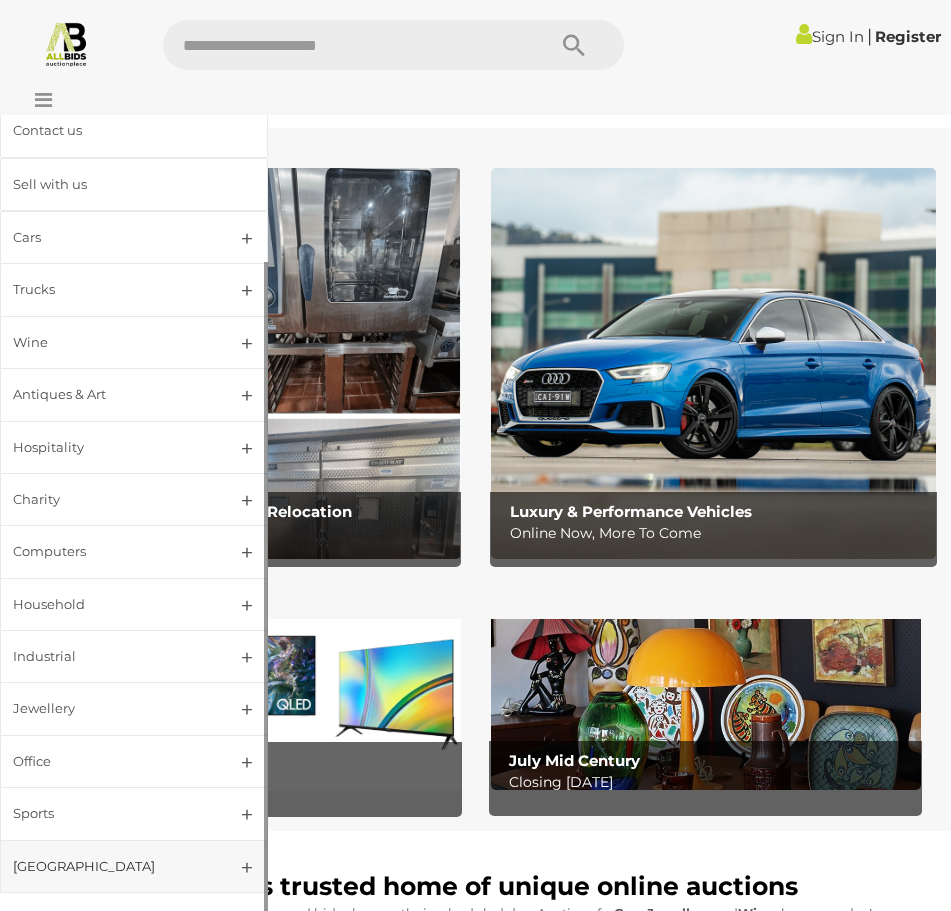 click on "[GEOGRAPHIC_DATA]" at bounding box center (134, 866) 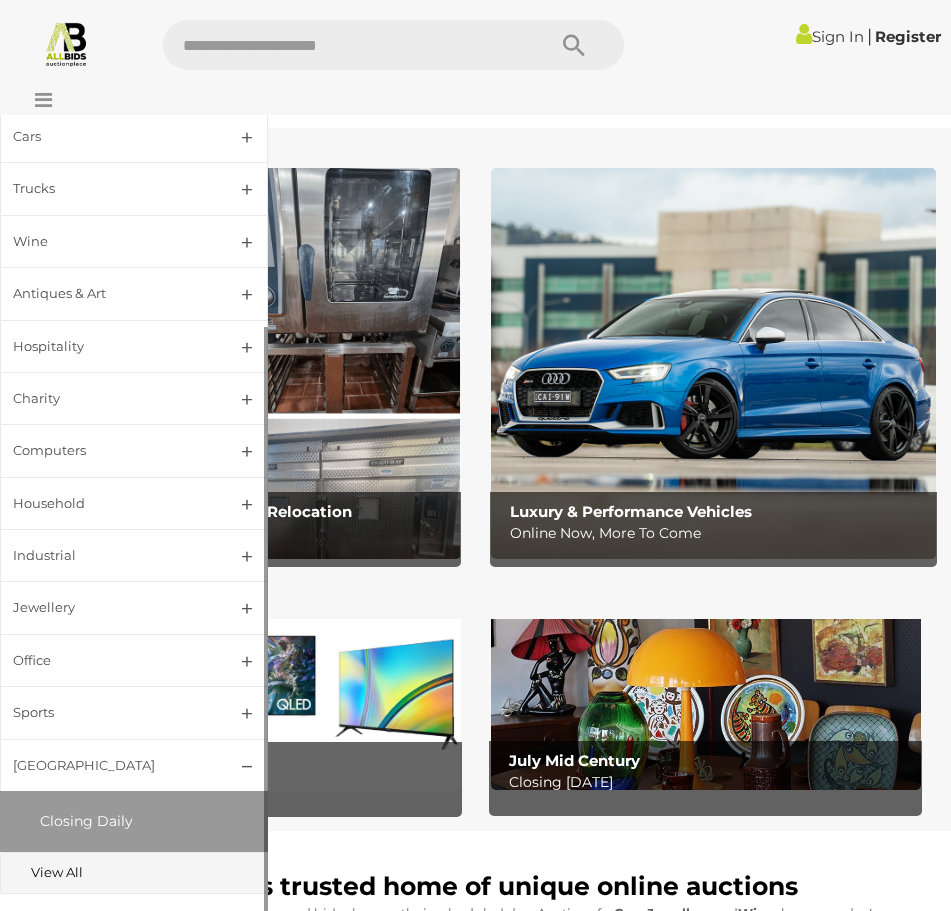 click on "View All" at bounding box center [119, 872] 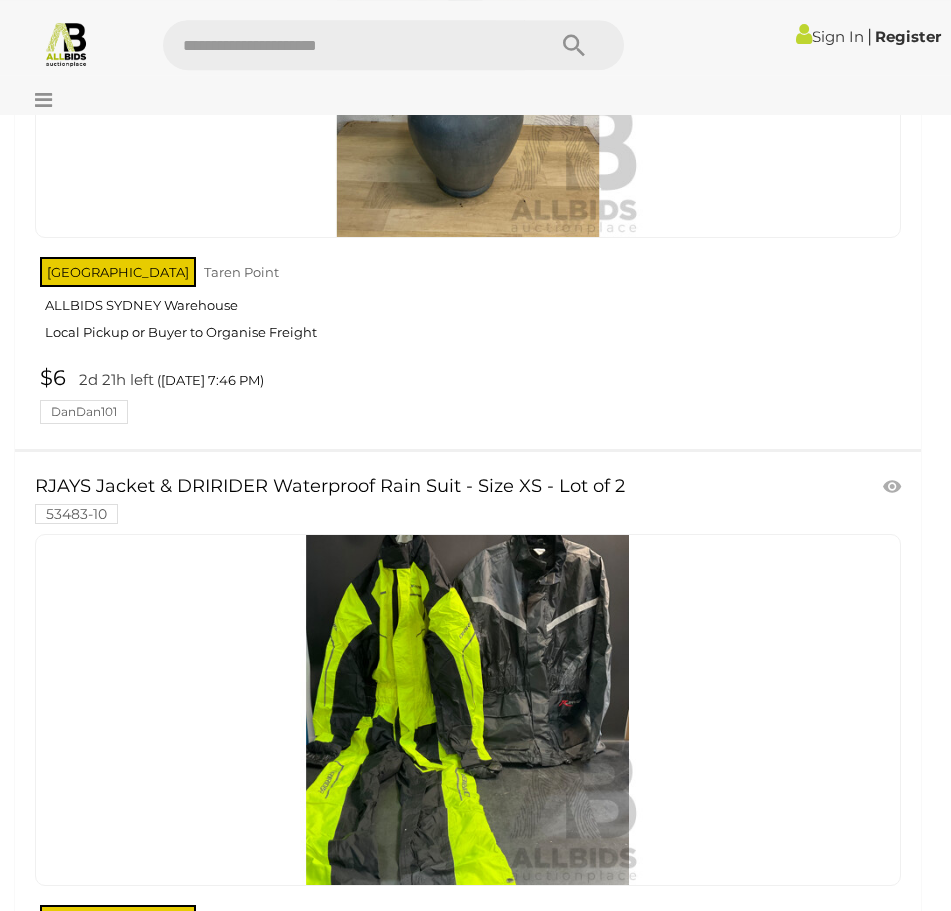 scroll, scrollTop: 19812, scrollLeft: 0, axis: vertical 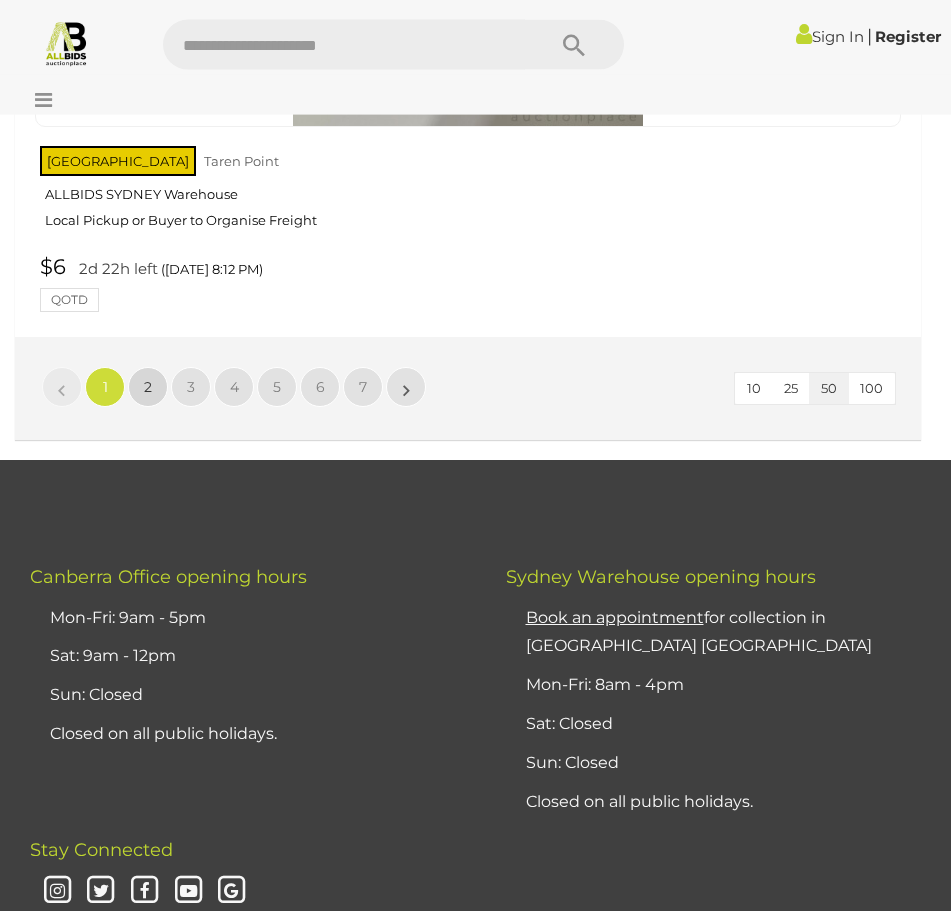 click on "2" at bounding box center [148, 387] 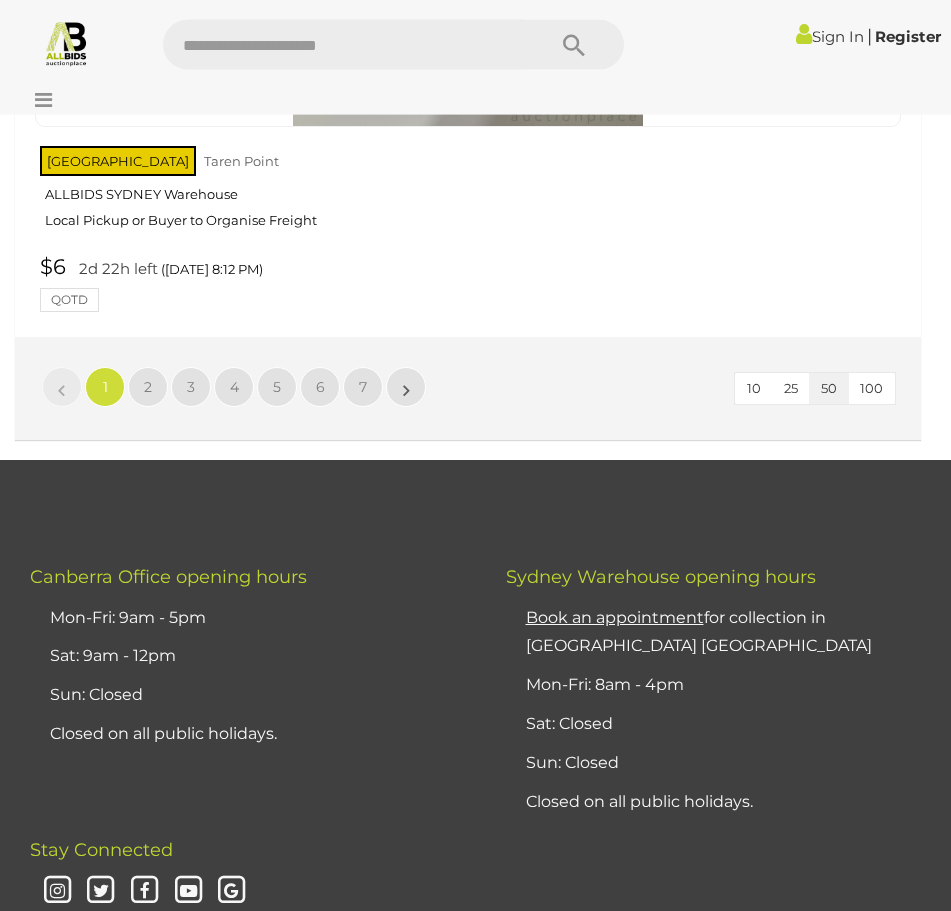 scroll, scrollTop: 57, scrollLeft: 0, axis: vertical 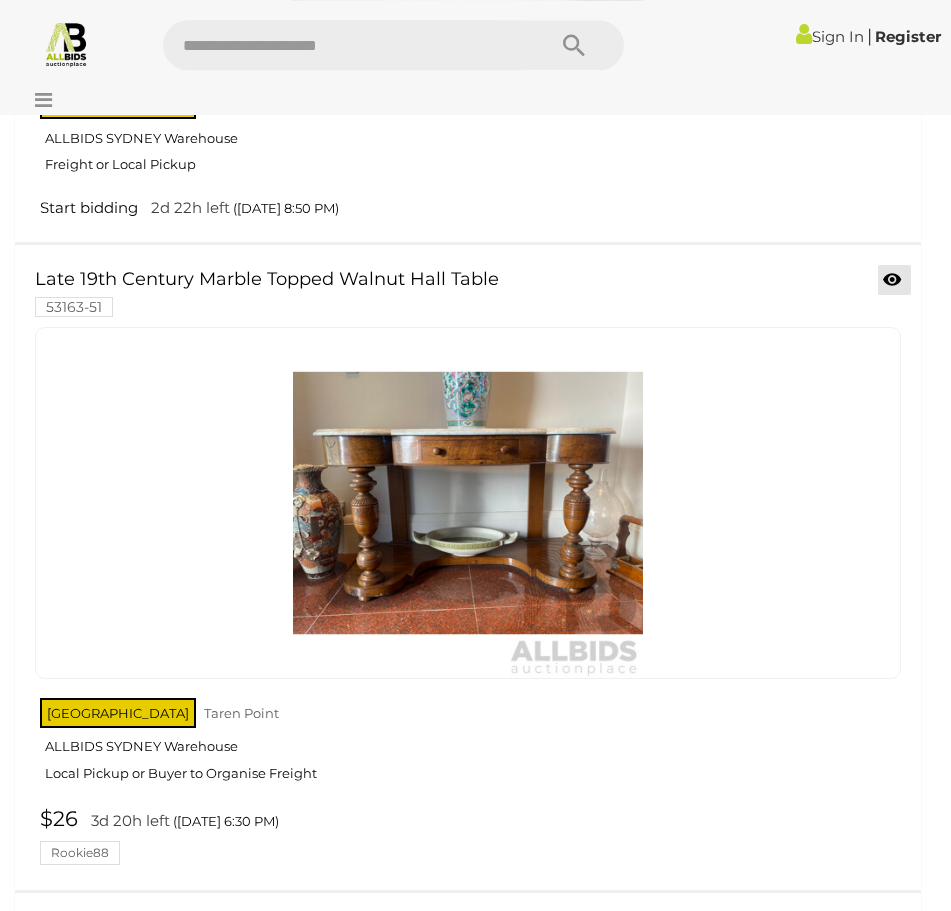 click at bounding box center (894, 280) 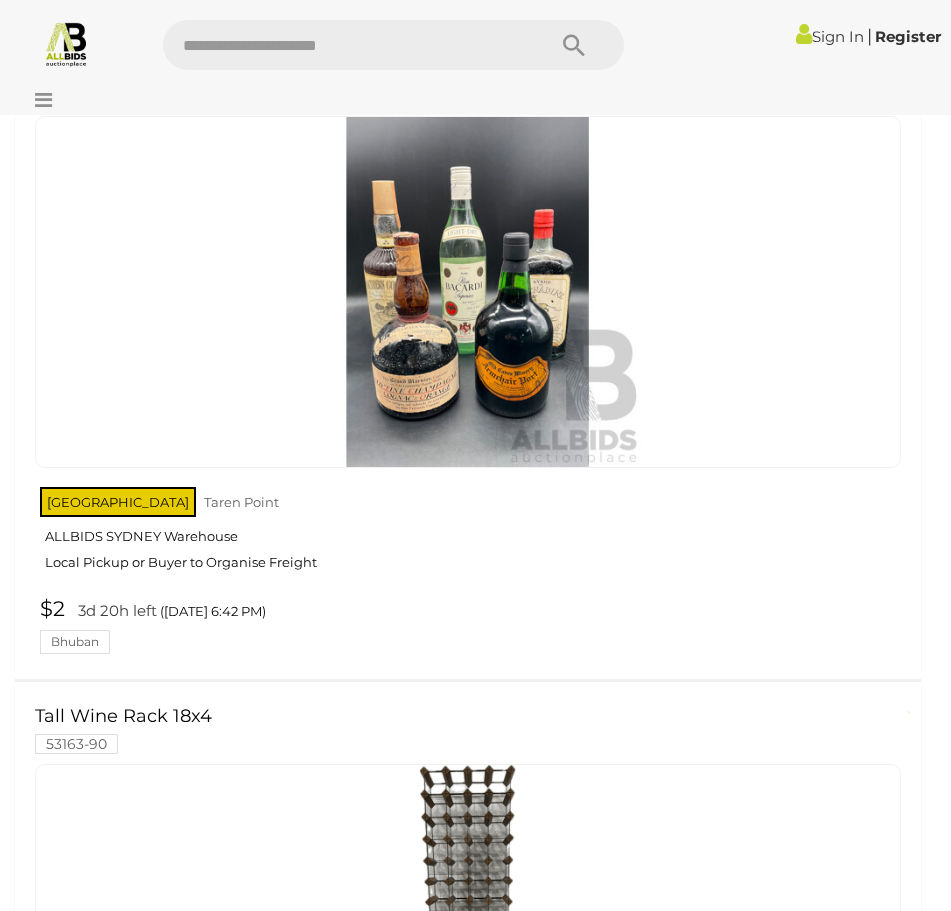 scroll, scrollTop: 23732, scrollLeft: 0, axis: vertical 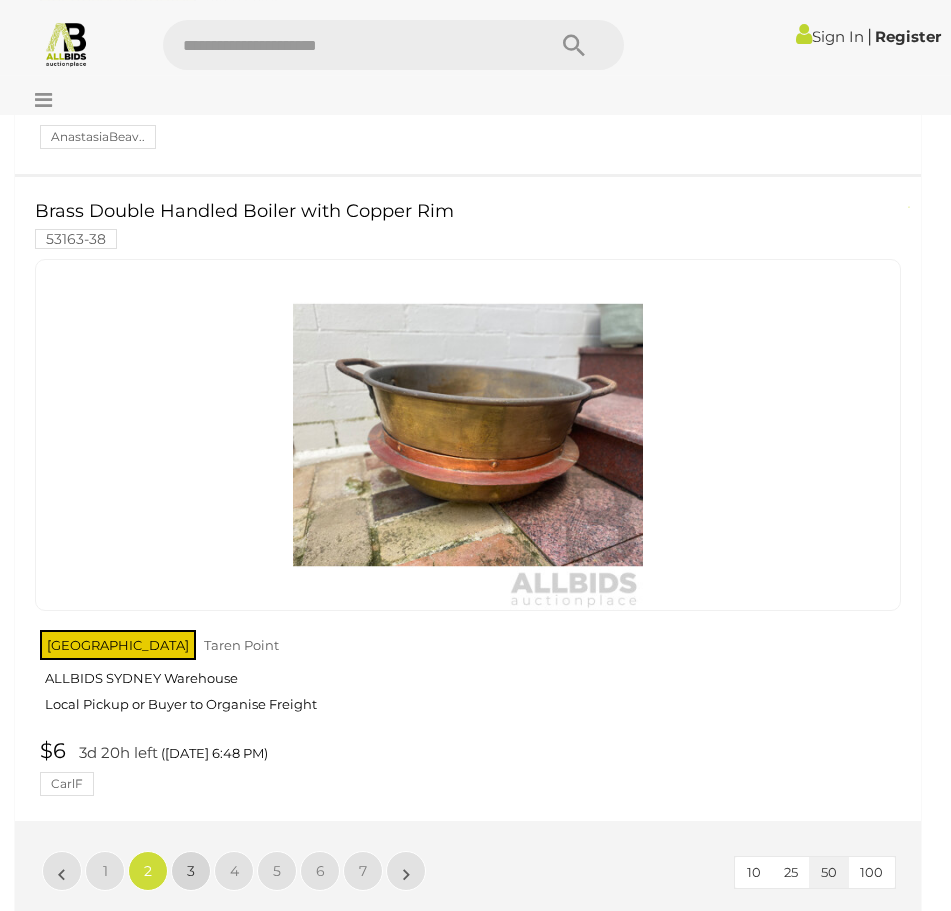 click on "3" at bounding box center [191, 871] 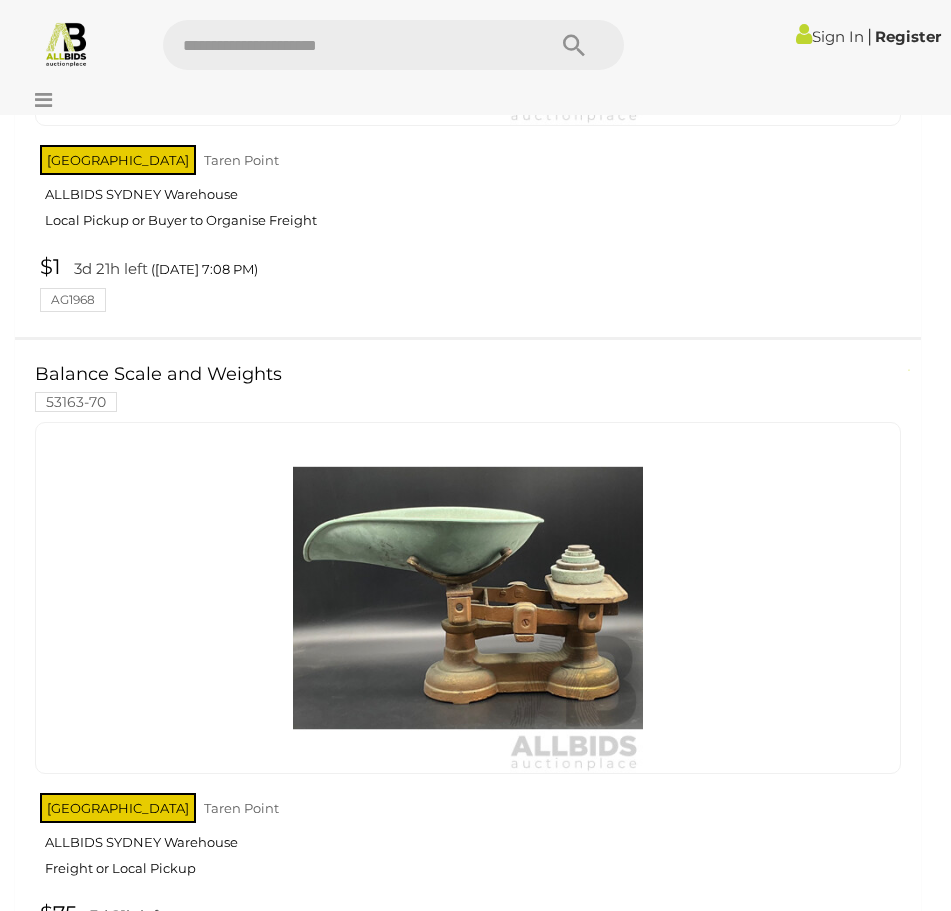 scroll, scrollTop: 22155, scrollLeft: 0, axis: vertical 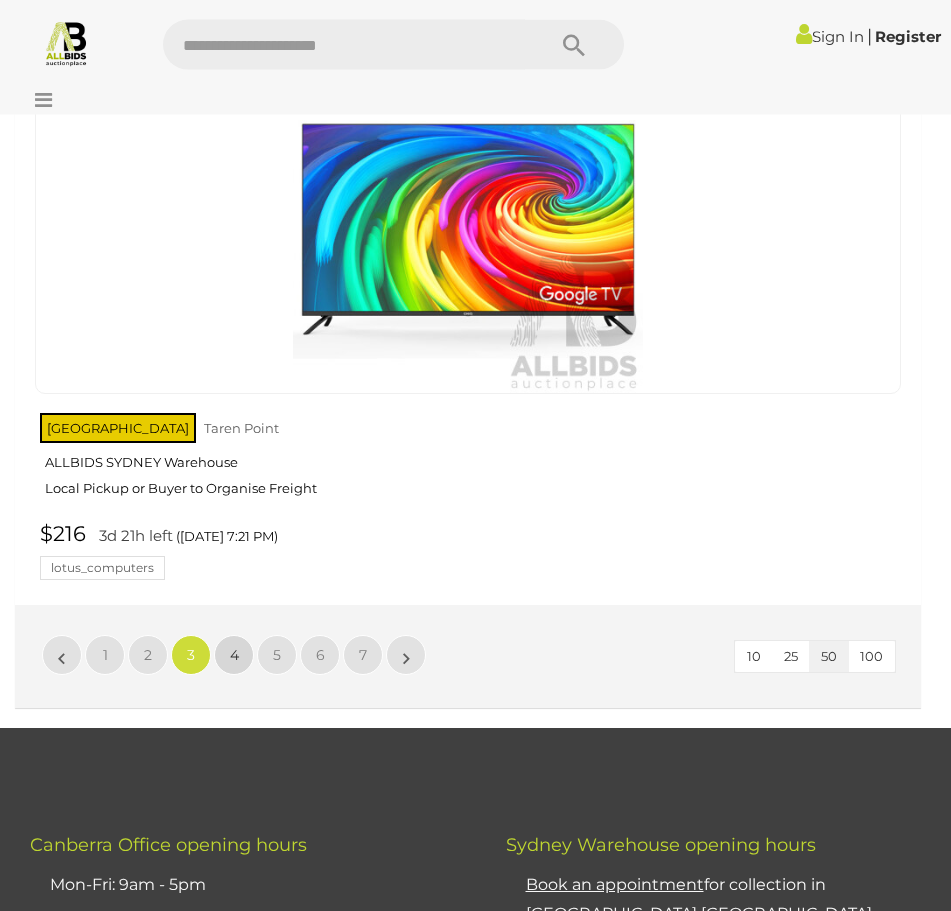 click on "4" at bounding box center (234, 655) 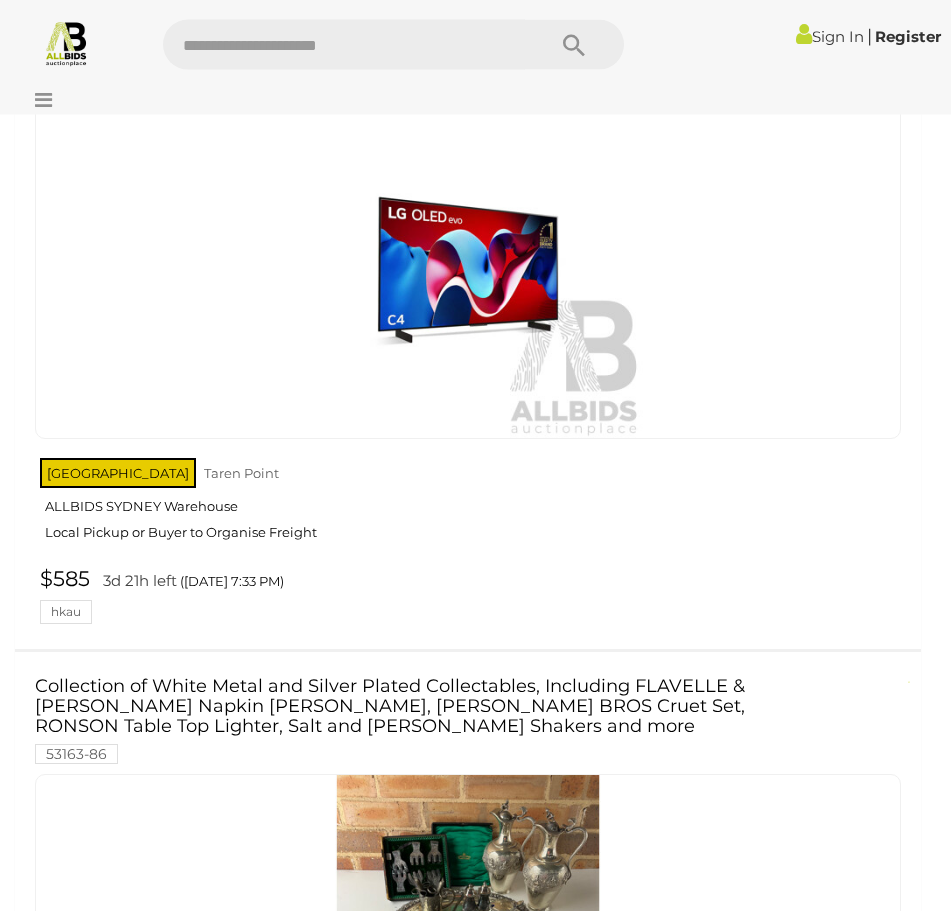scroll, scrollTop: 10725, scrollLeft: 0, axis: vertical 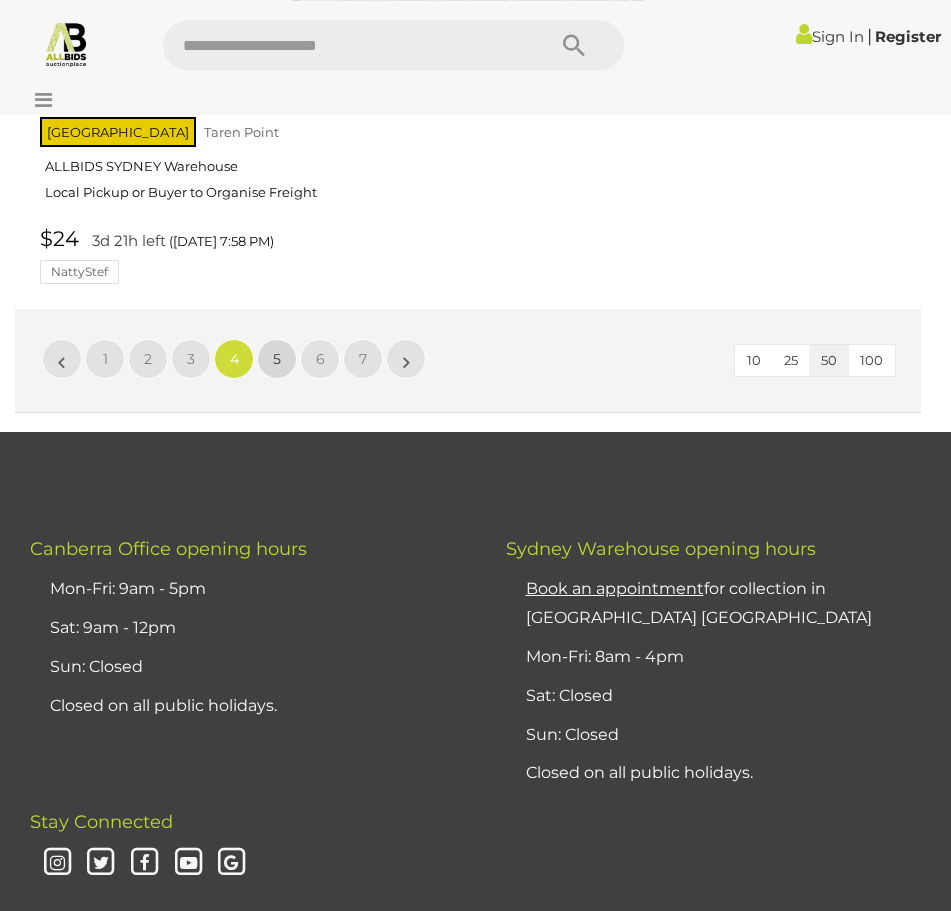 click on "5" at bounding box center (277, 359) 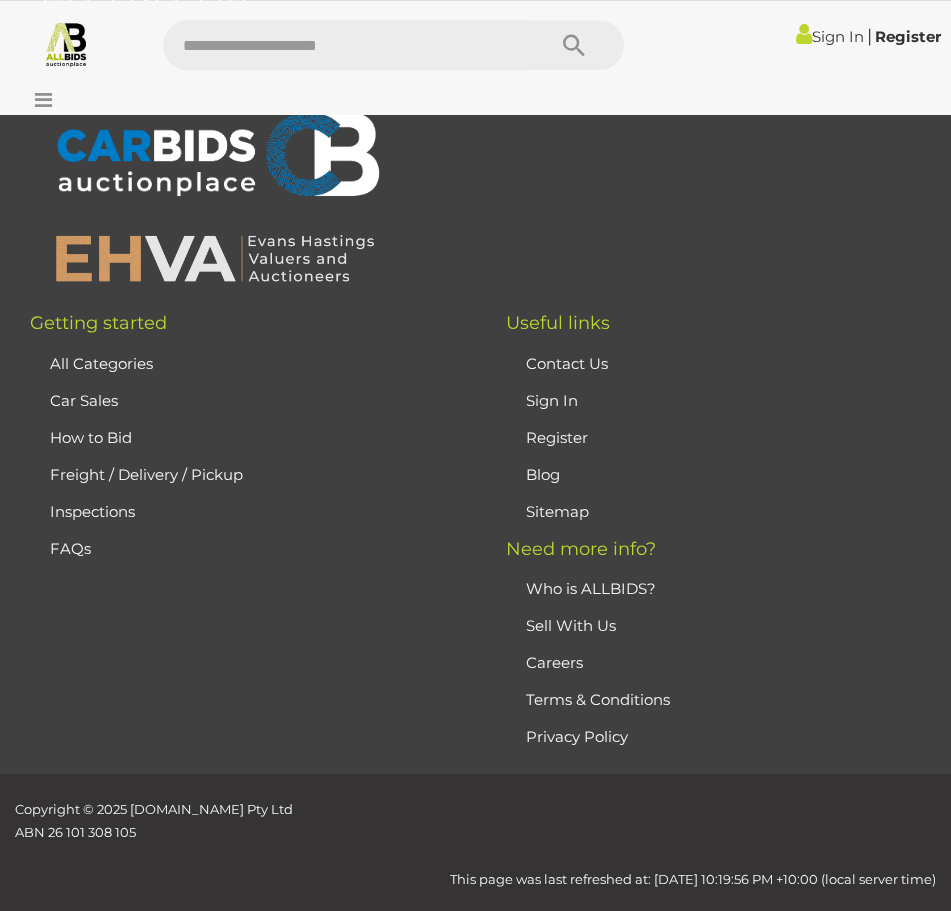 scroll, scrollTop: 57, scrollLeft: 0, axis: vertical 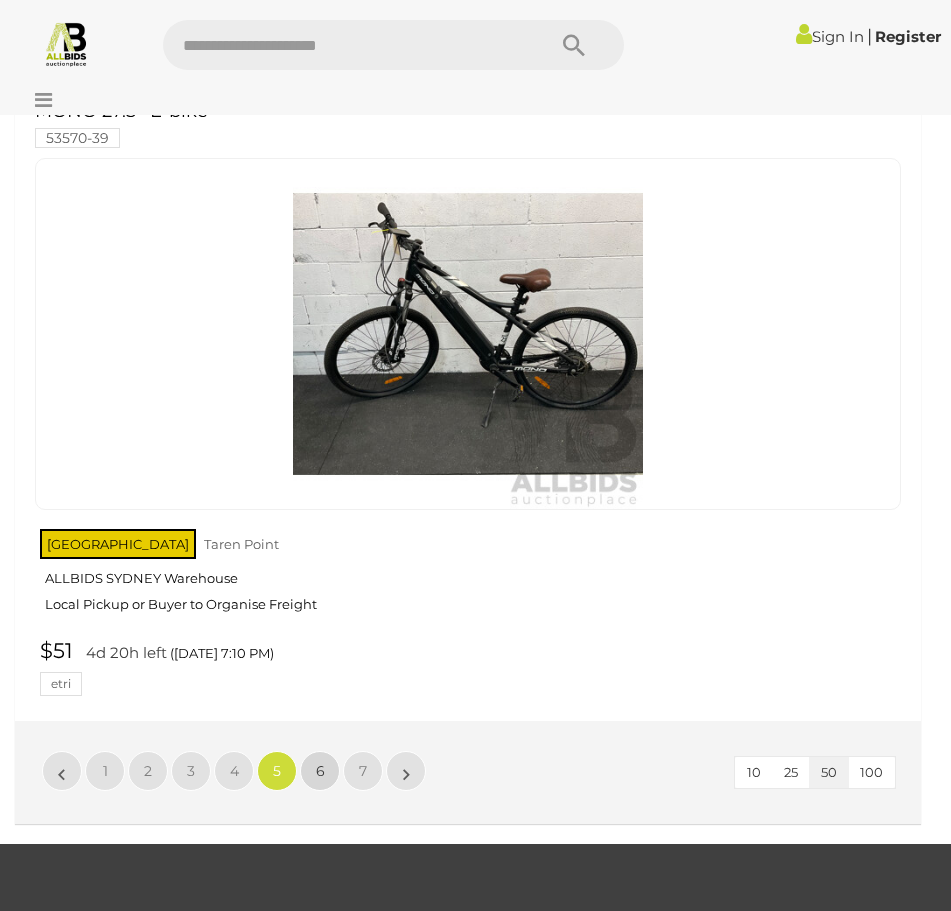 click on "6" at bounding box center (320, 771) 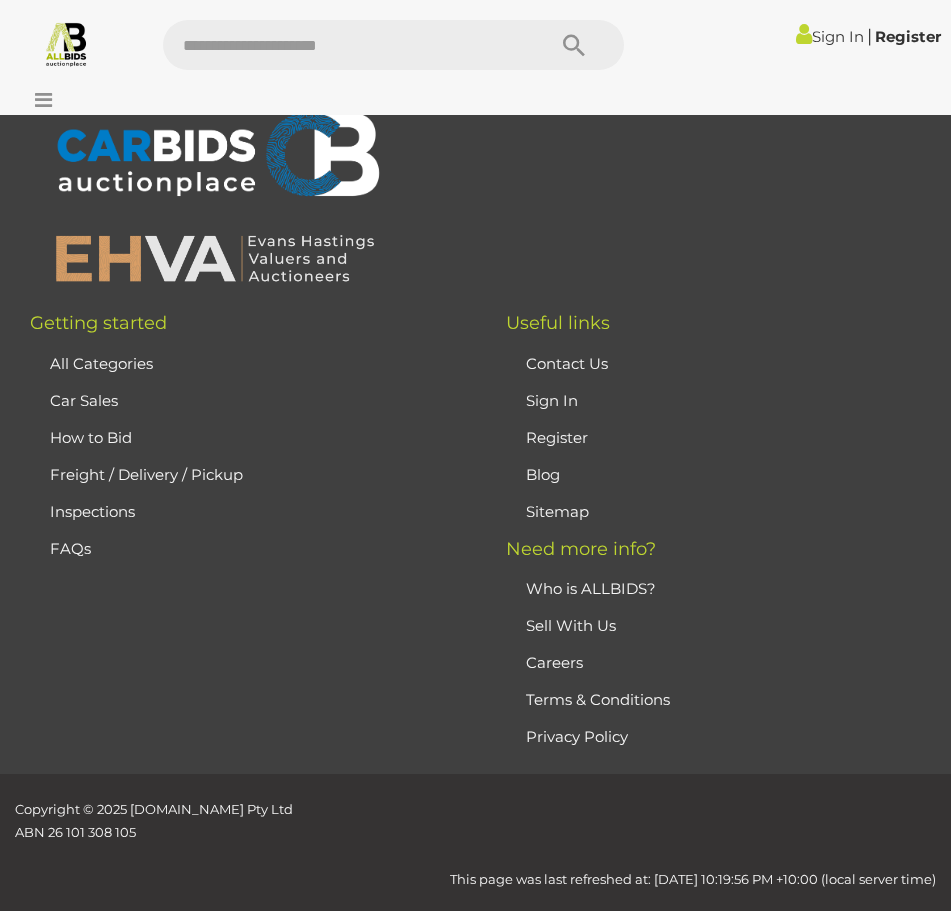 scroll, scrollTop: 57, scrollLeft: 0, axis: vertical 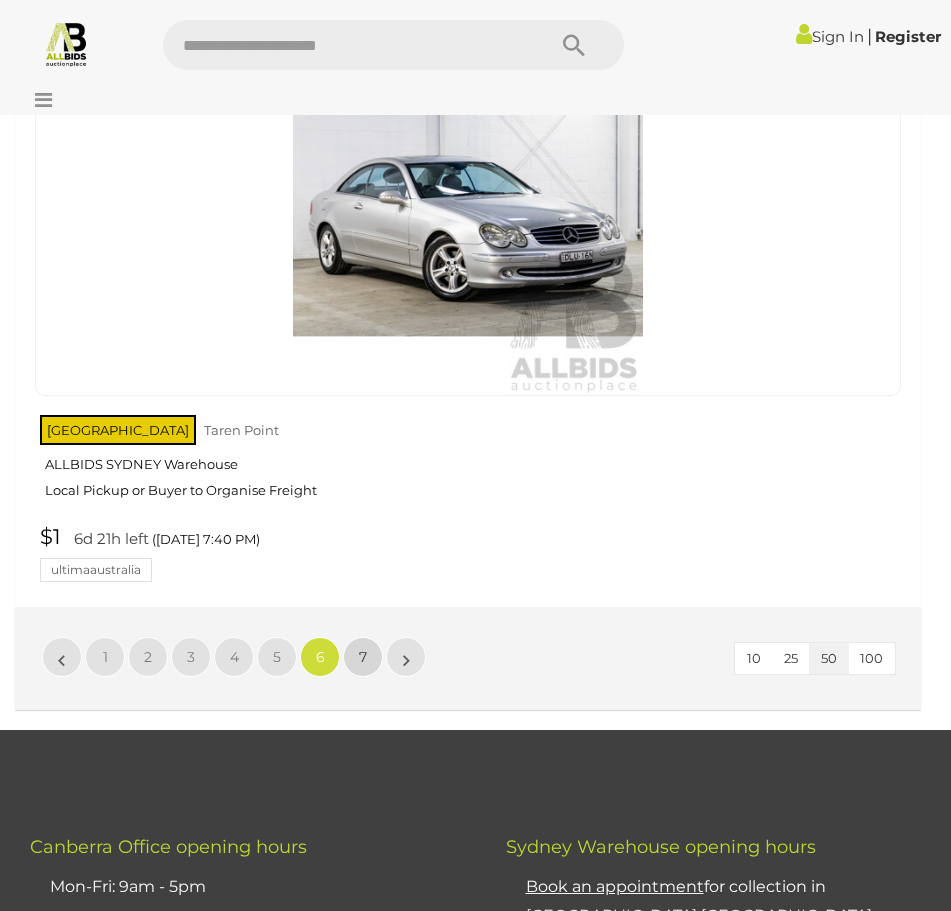 click on "7" at bounding box center [363, 657] 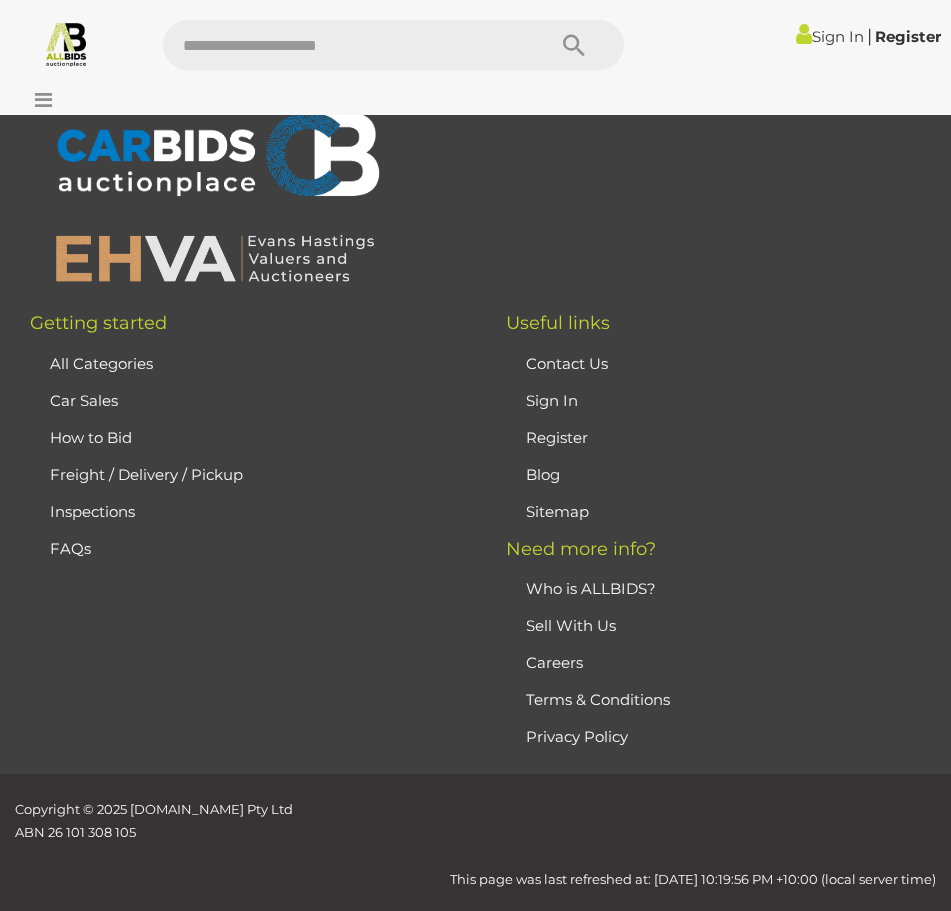 scroll, scrollTop: 57, scrollLeft: 0, axis: vertical 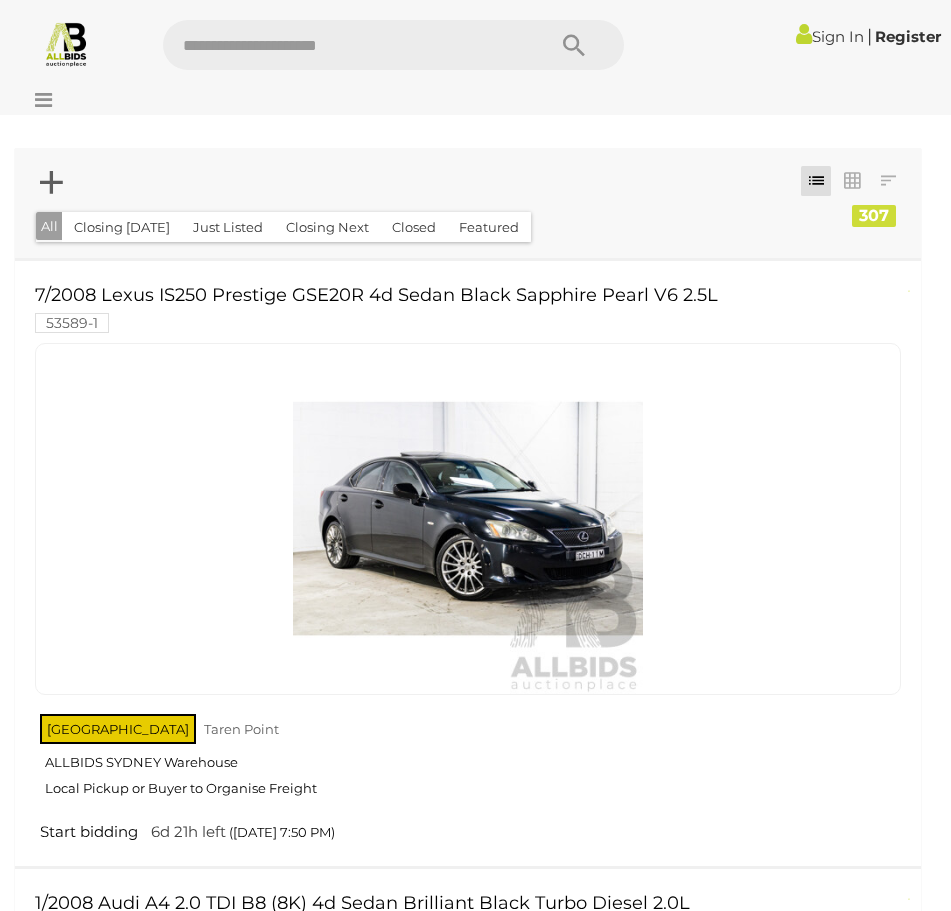 click at bounding box center (38, 100) 